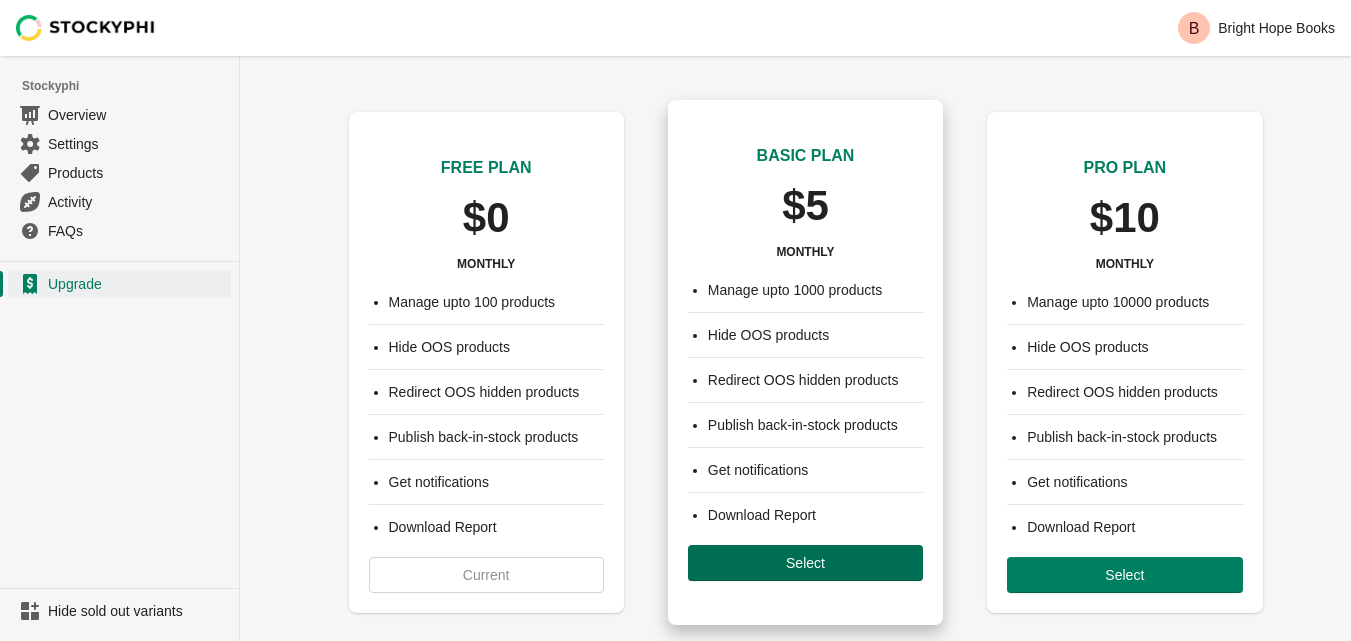 scroll, scrollTop: 0, scrollLeft: 0, axis: both 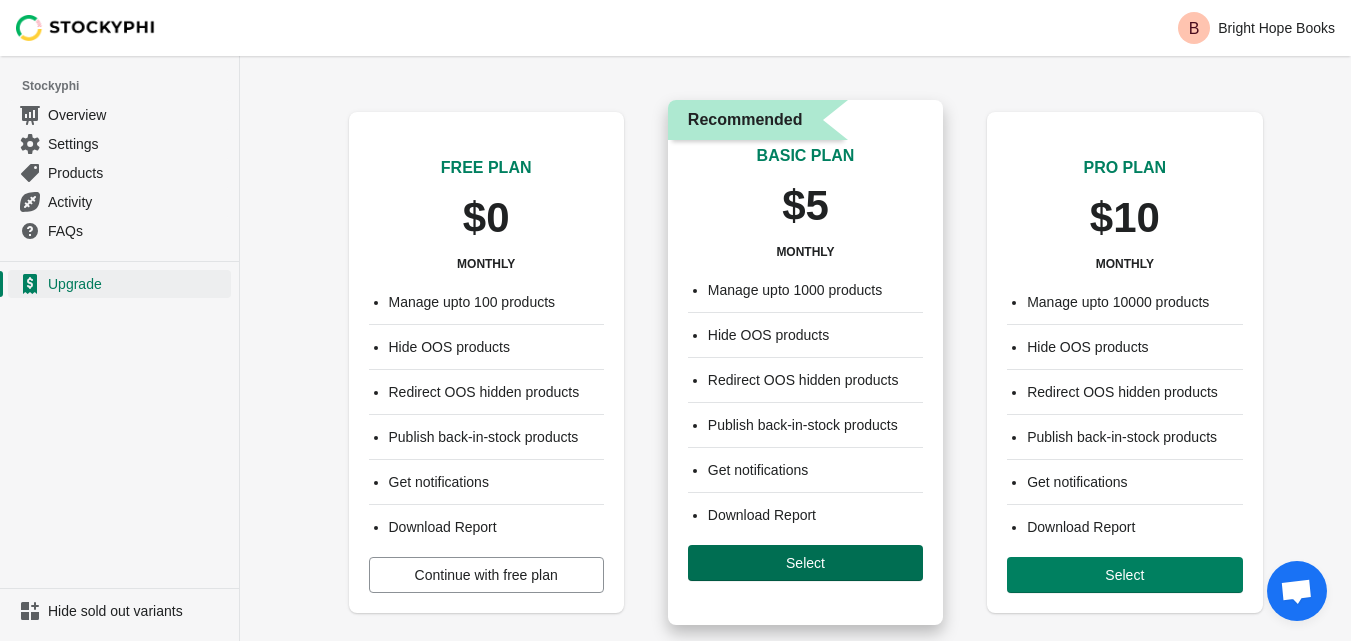 click on "Select" at bounding box center (805, 563) 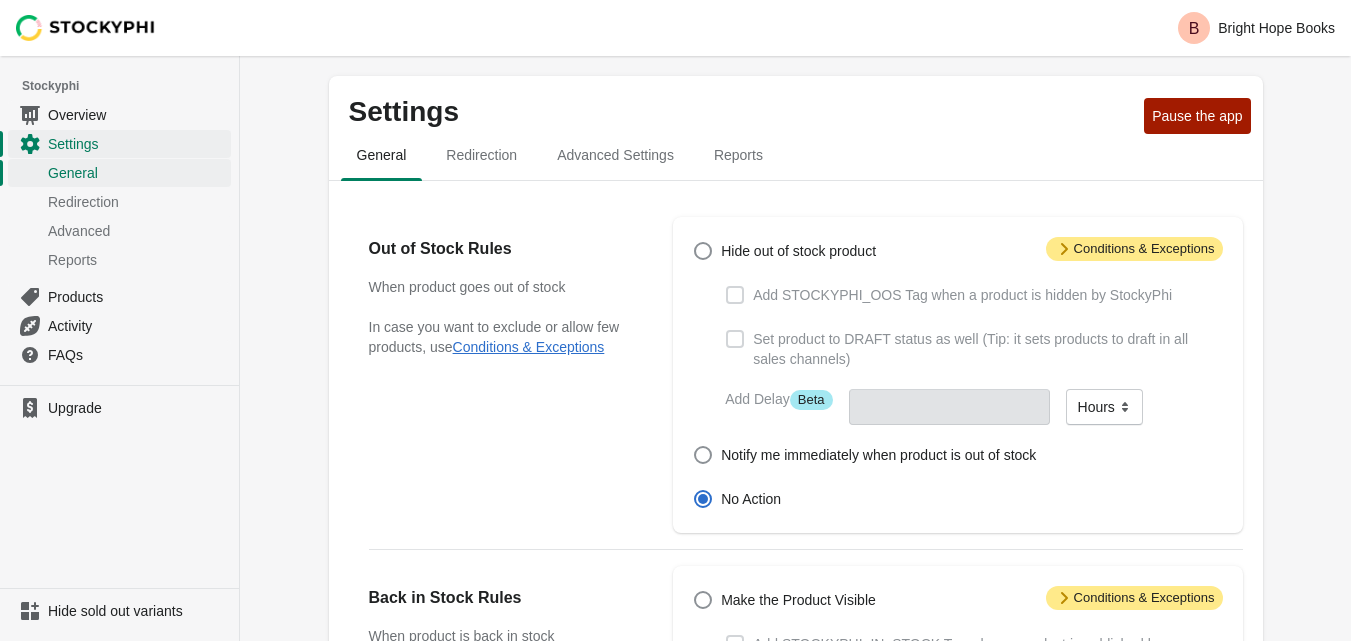 scroll, scrollTop: 0, scrollLeft: 0, axis: both 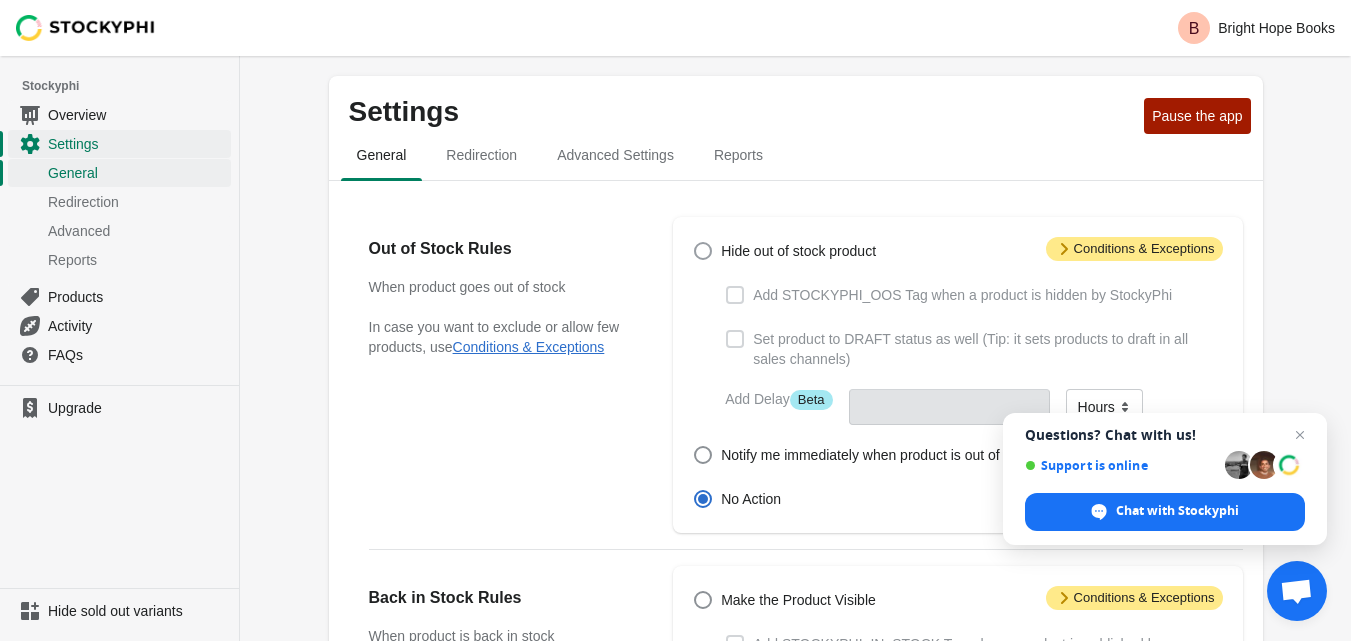 click at bounding box center (703, 251) 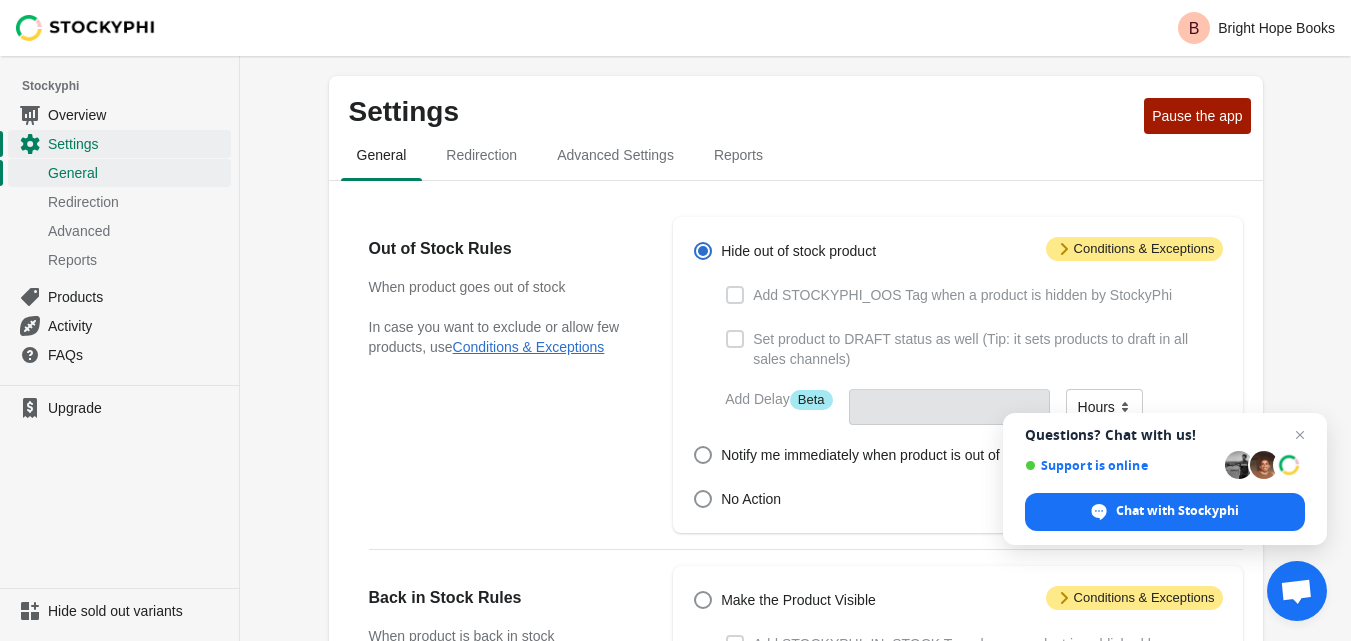 type 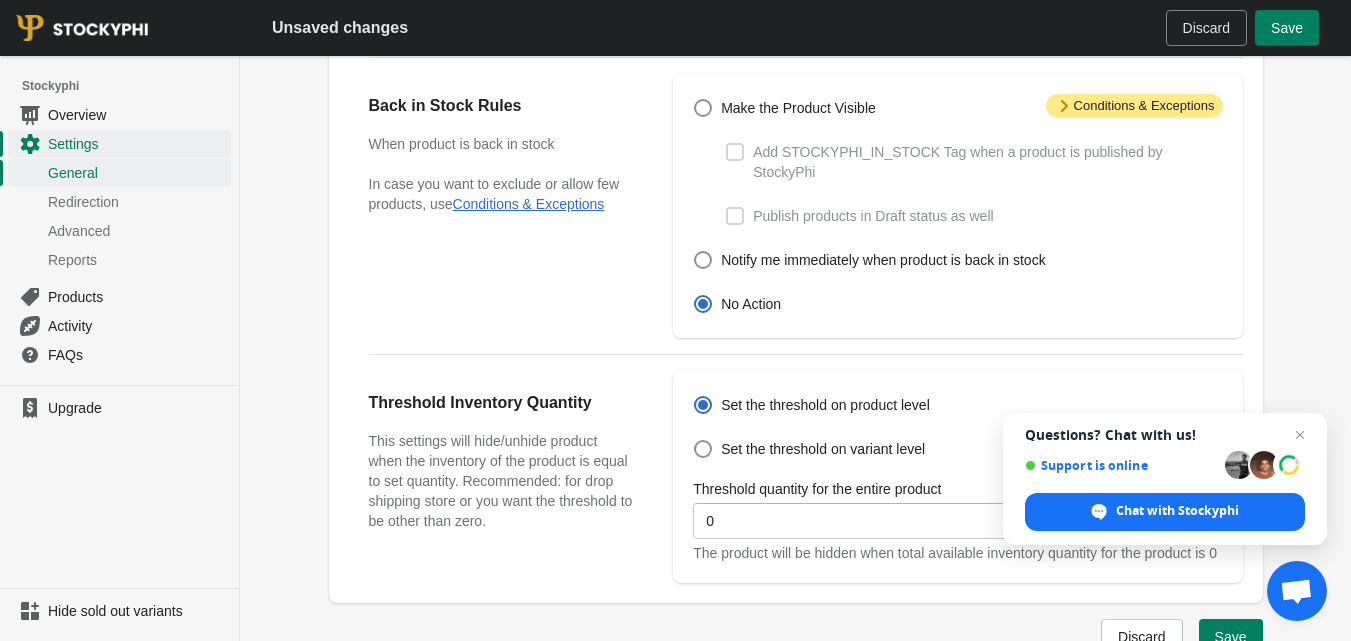 scroll, scrollTop: 500, scrollLeft: 0, axis: vertical 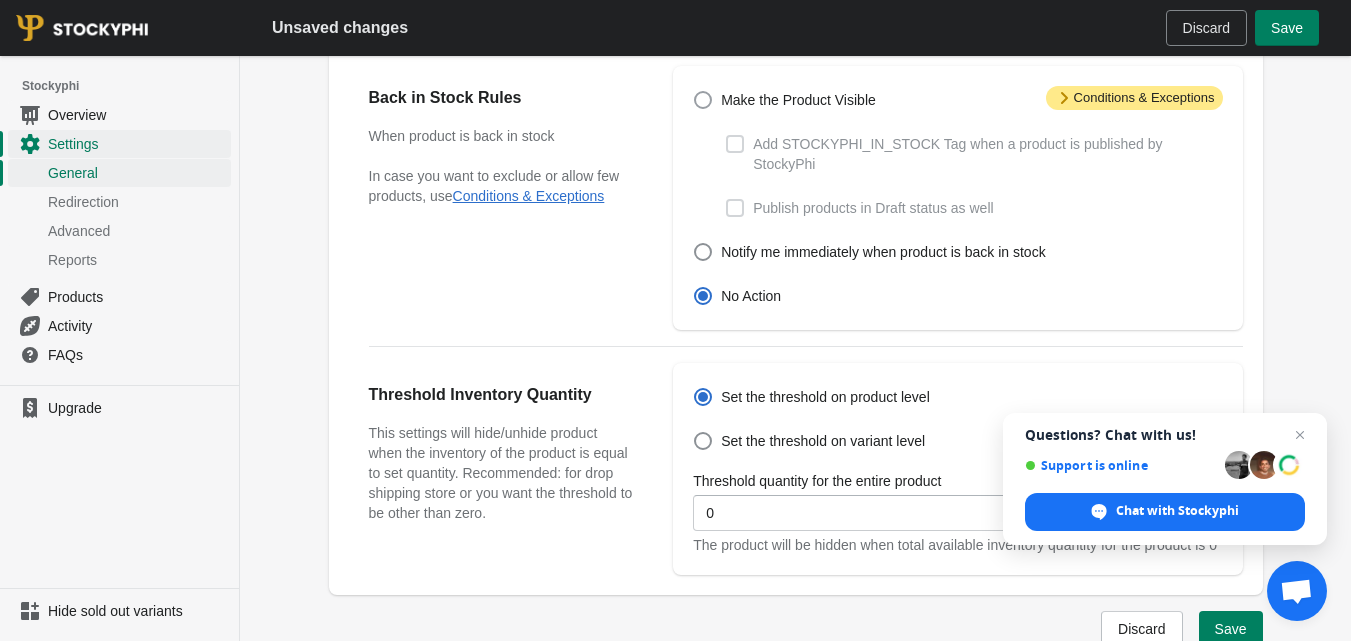 click at bounding box center (703, 100) 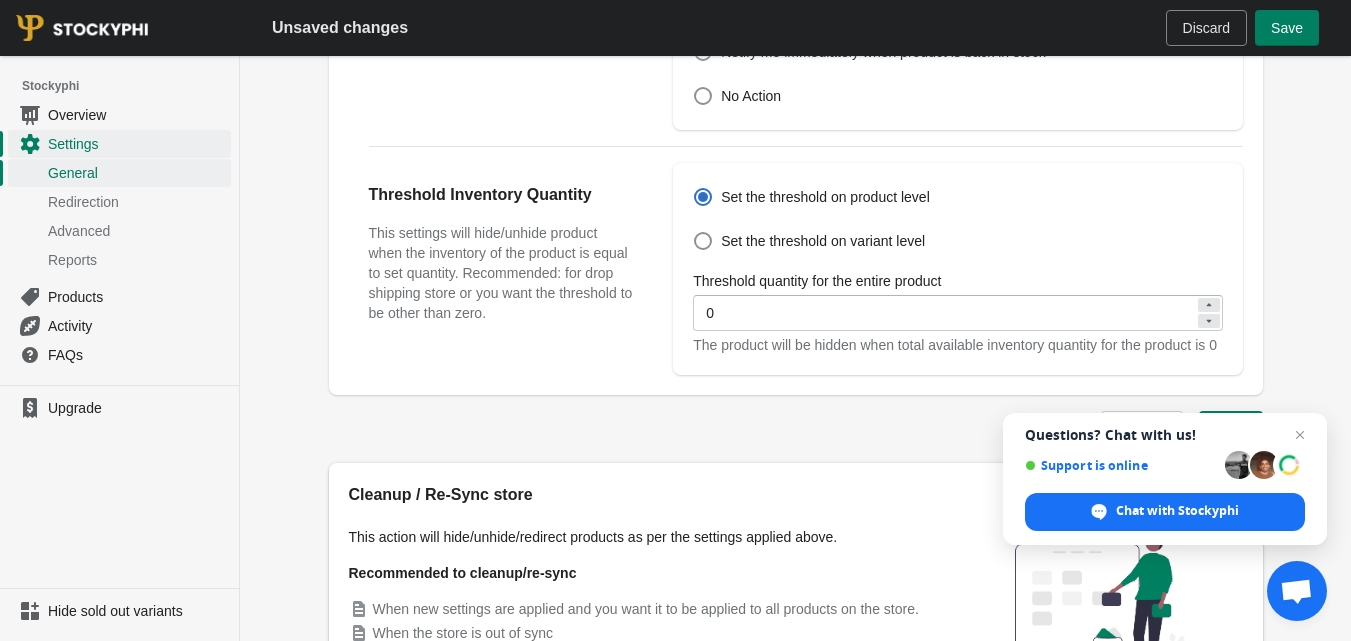 scroll, scrollTop: 871, scrollLeft: 0, axis: vertical 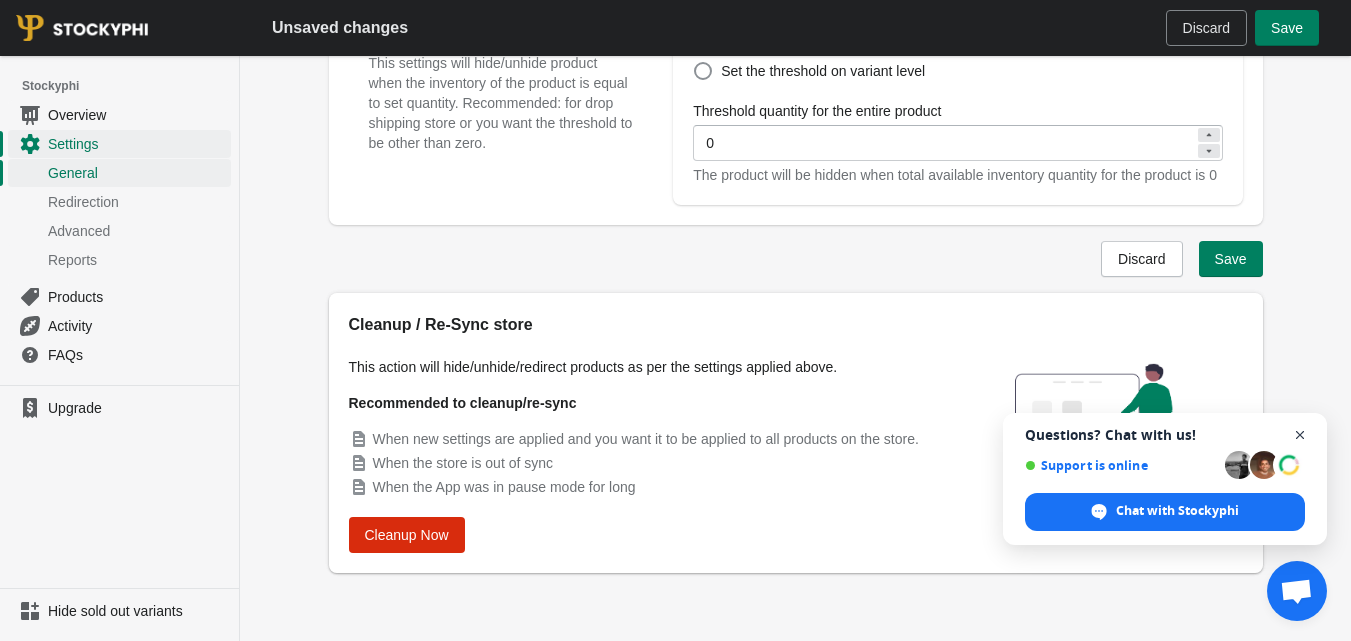 click at bounding box center [1300, 435] 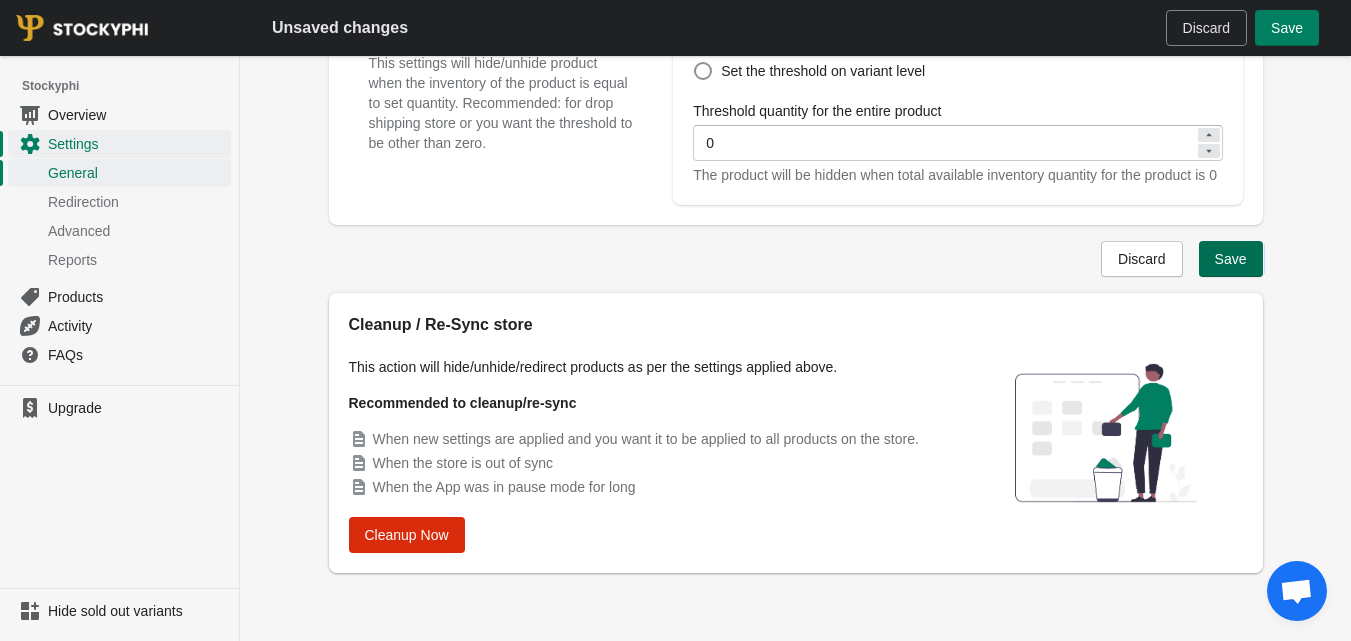 click on "Save" at bounding box center (1231, 259) 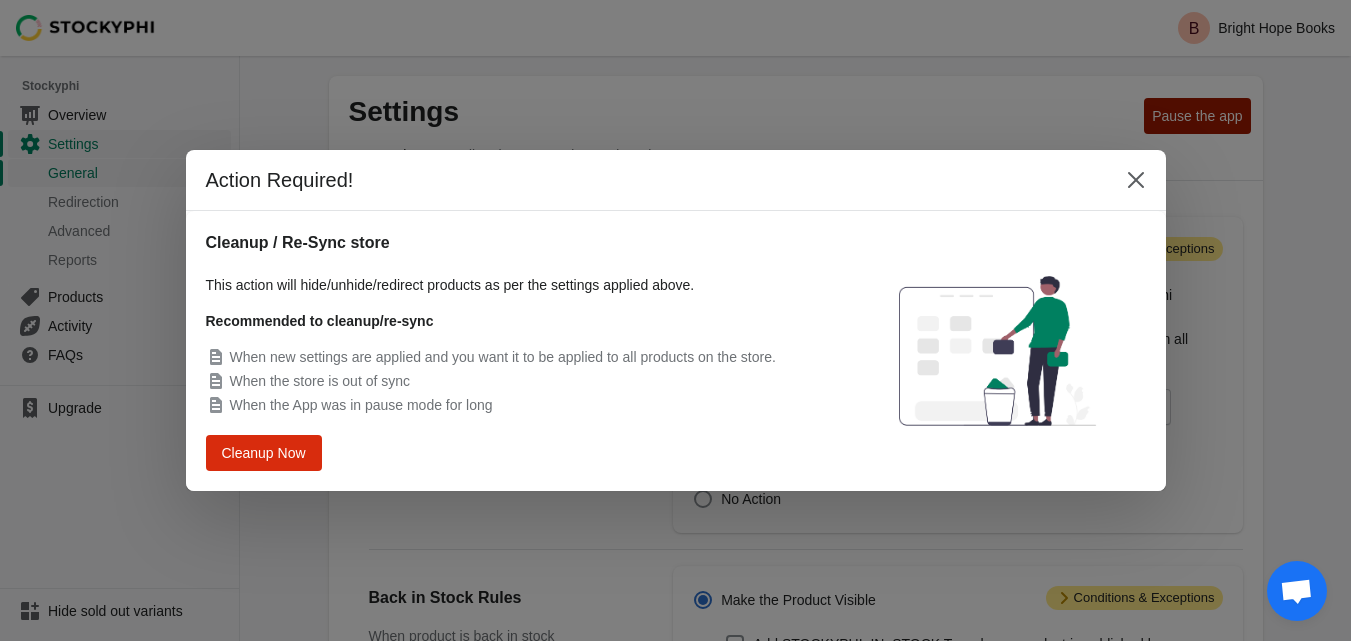 scroll, scrollTop: 0, scrollLeft: 0, axis: both 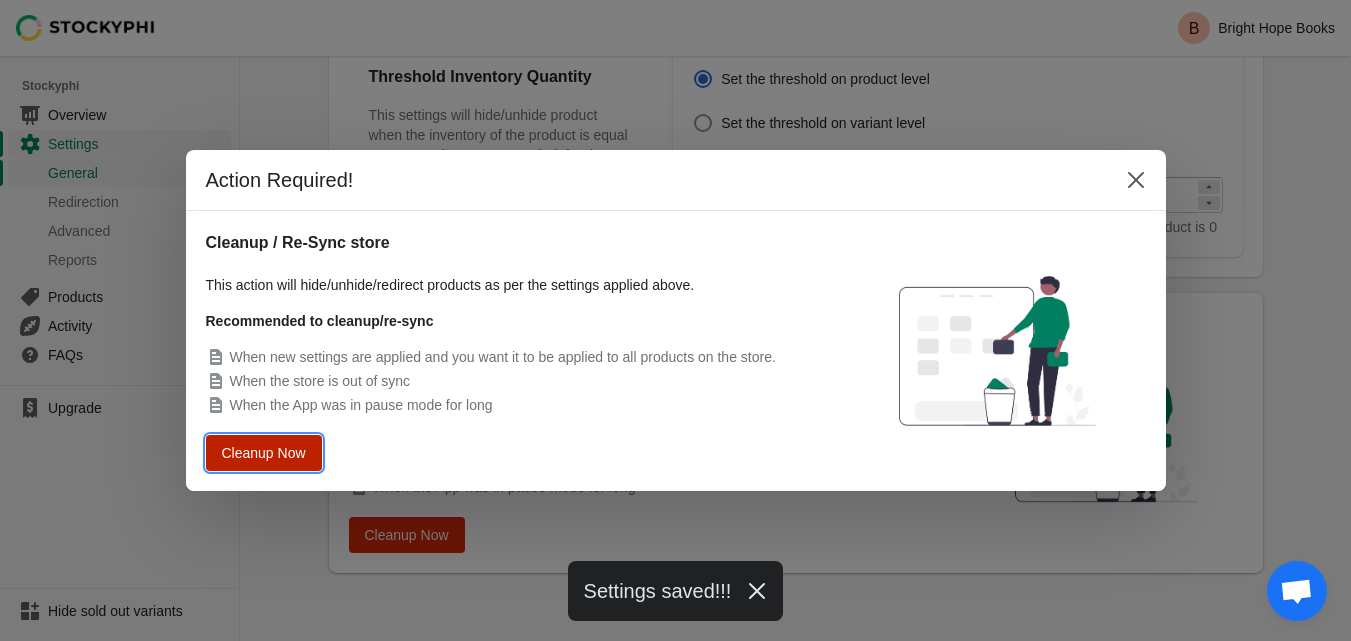 click on "Cleanup Now" at bounding box center [264, 453] 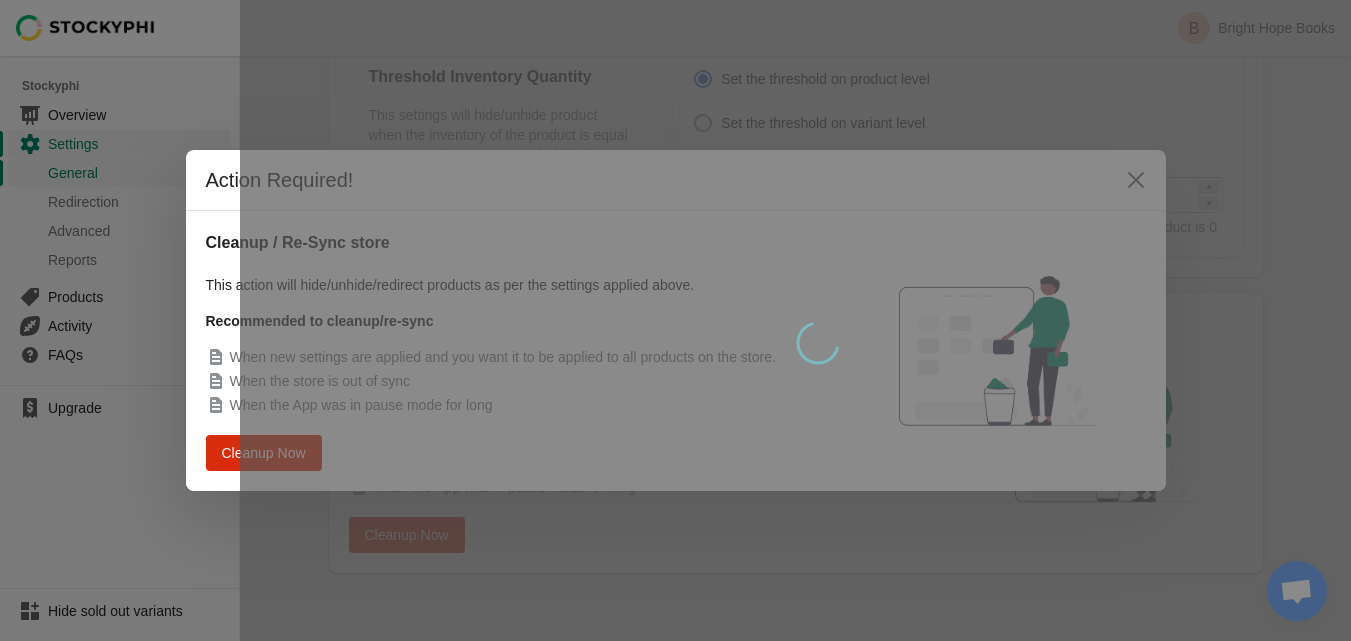type 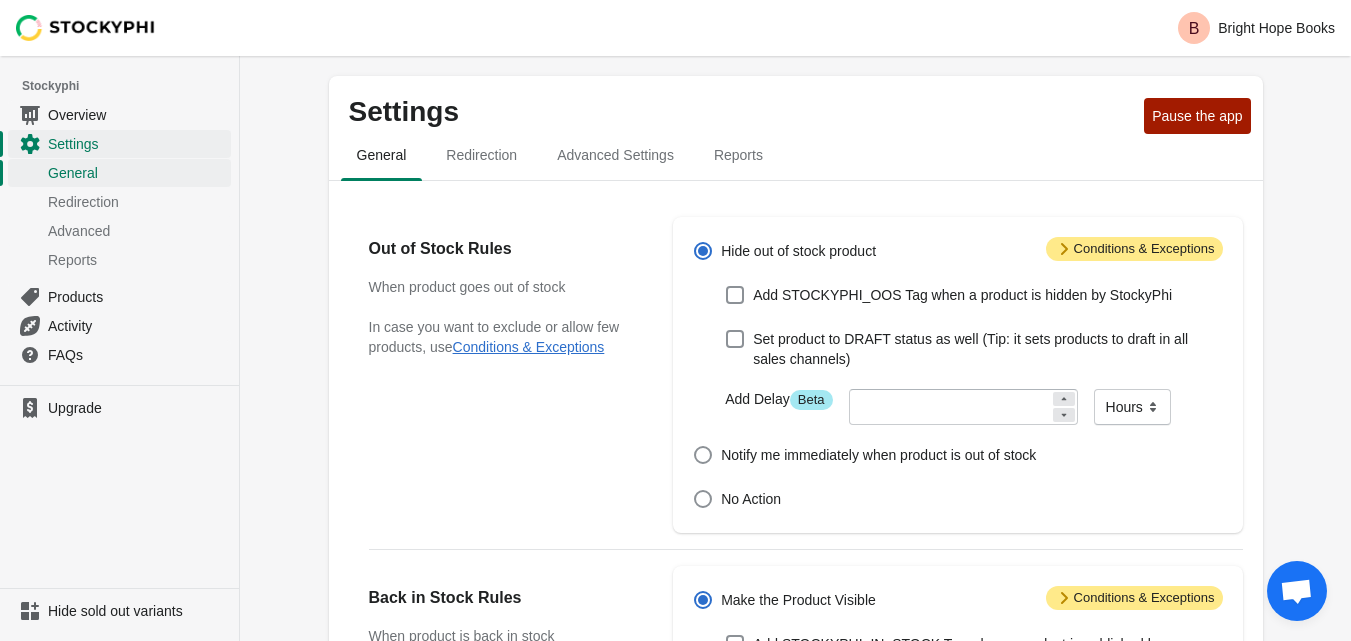 scroll, scrollTop: 819, scrollLeft: 0, axis: vertical 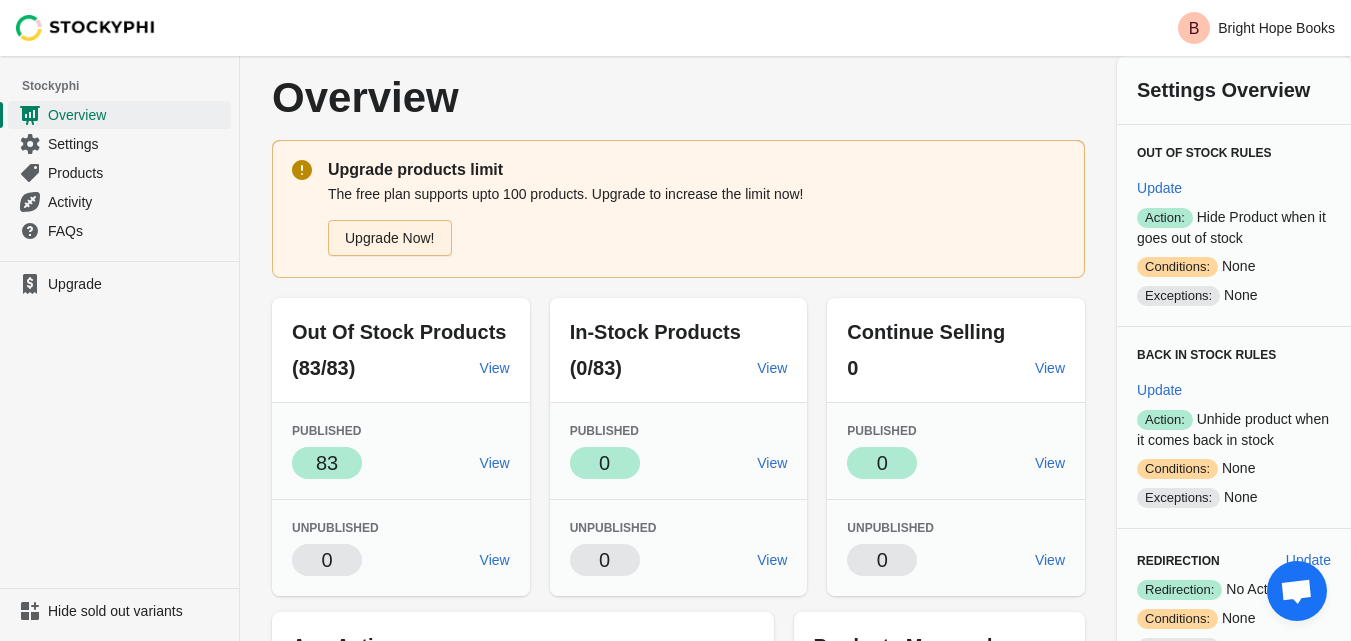 click on "Upgrade Now!" at bounding box center [390, 238] 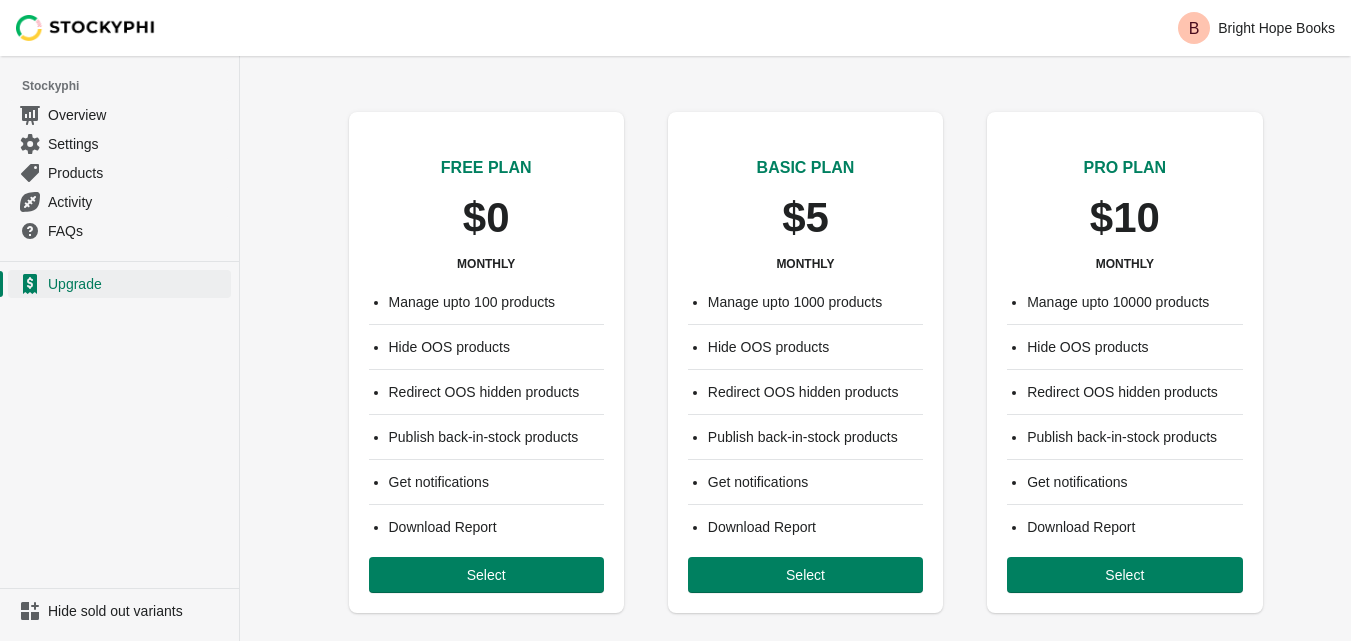 scroll, scrollTop: 0, scrollLeft: 0, axis: both 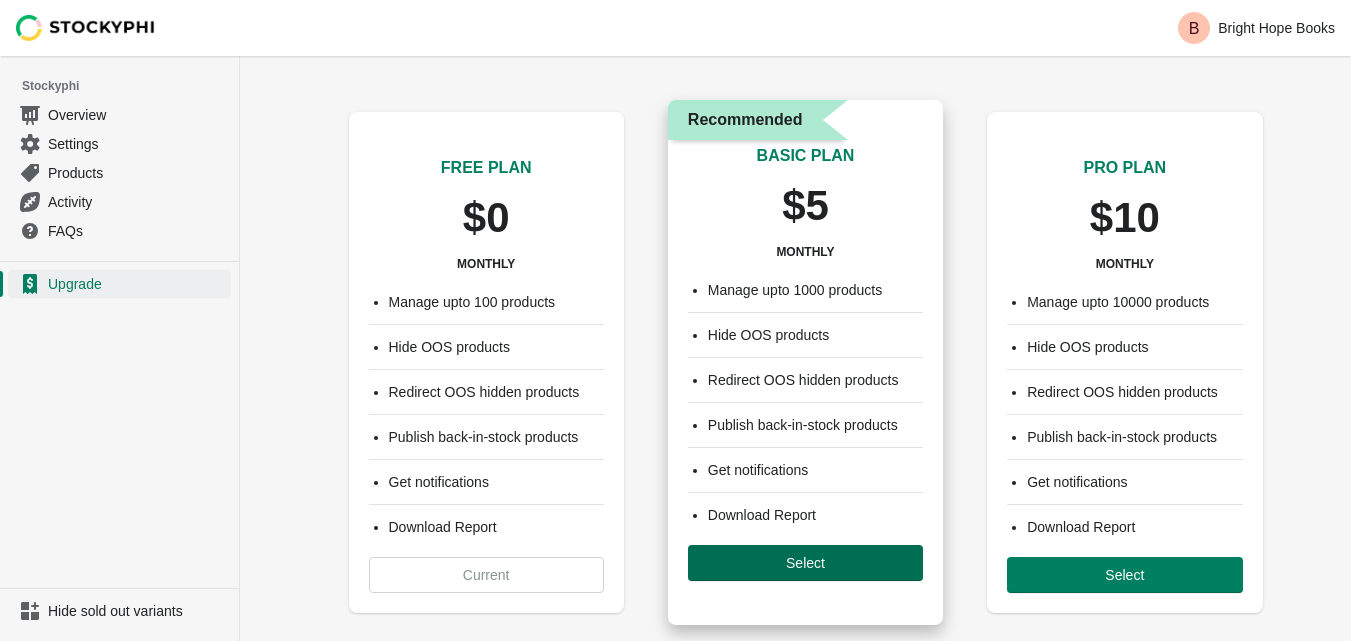 click on "Select" at bounding box center [805, 563] 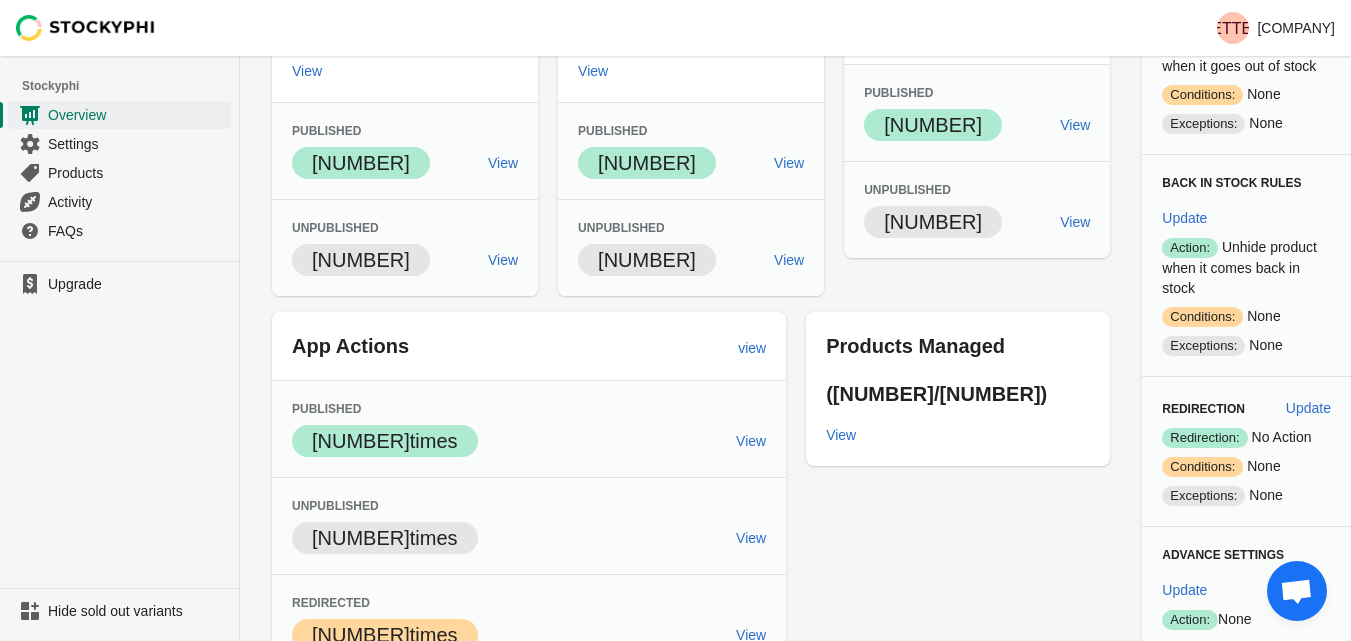 scroll, scrollTop: 289, scrollLeft: 0, axis: vertical 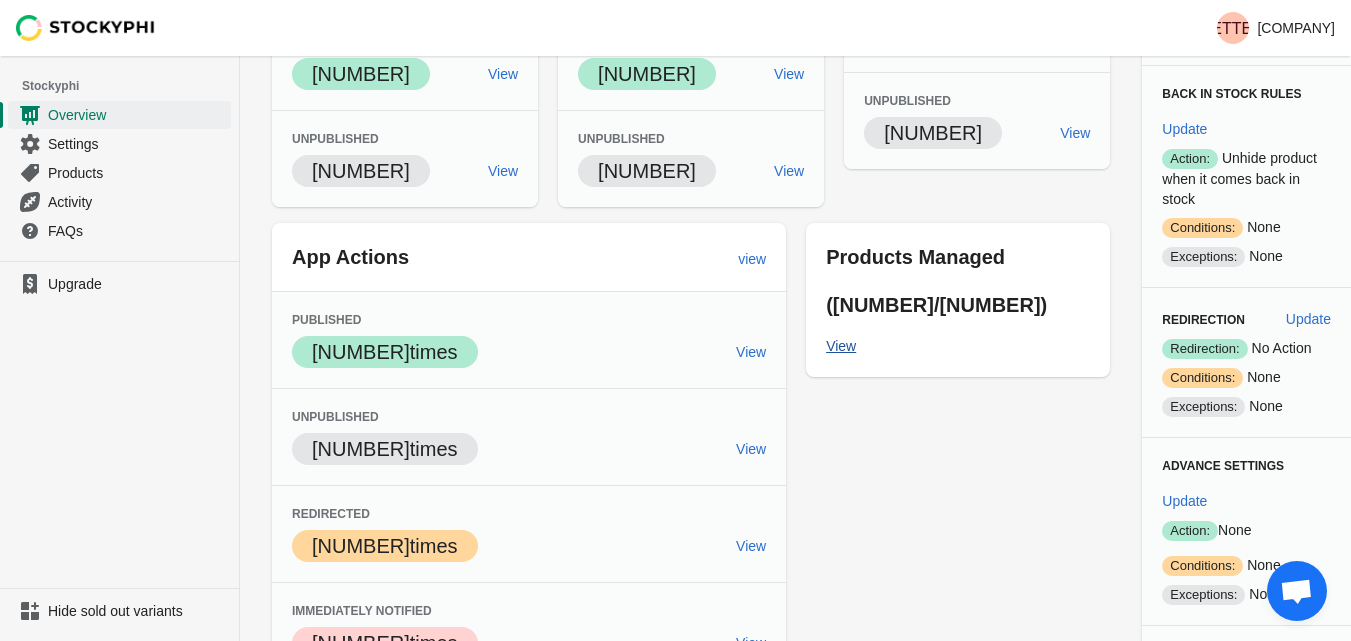 click on "View" at bounding box center (841, 346) 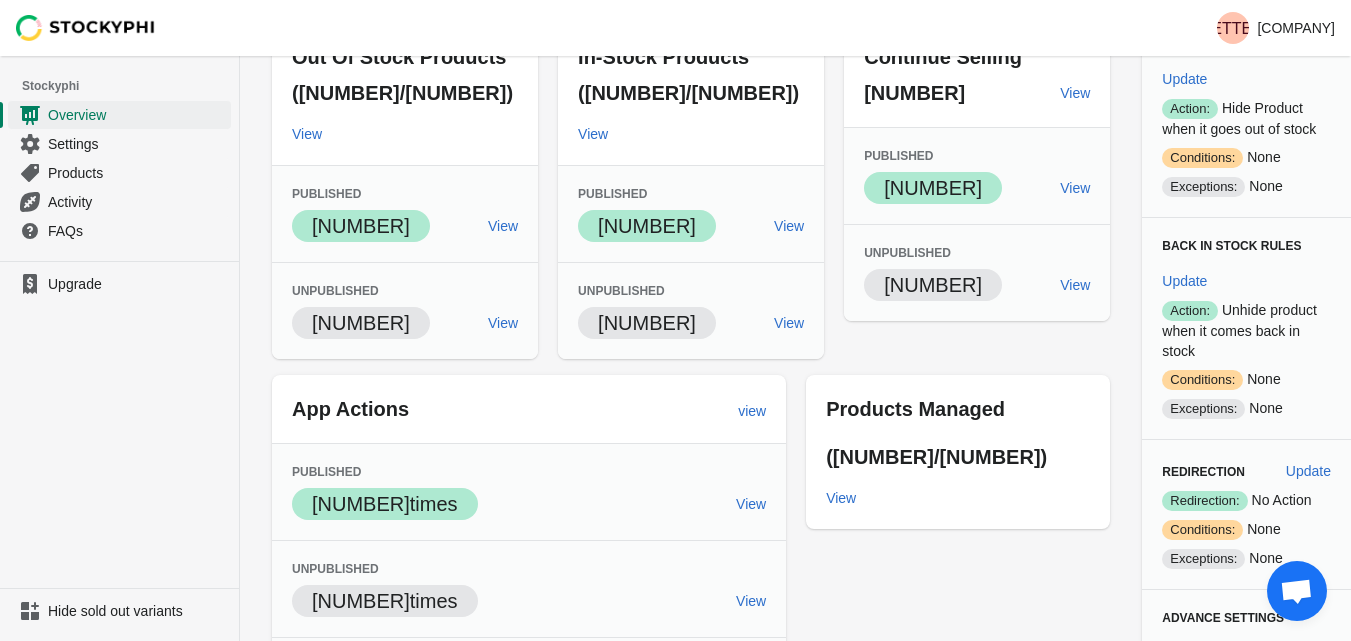 scroll, scrollTop: 0, scrollLeft: 0, axis: both 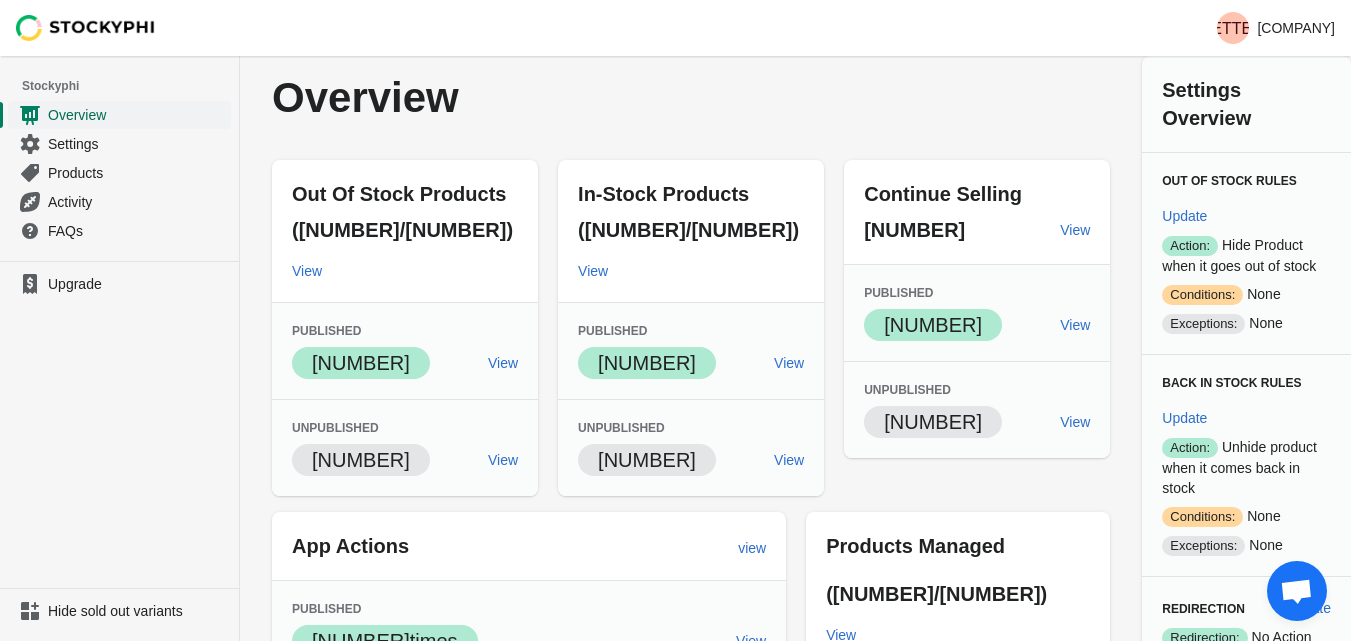 click on "Overview" at bounding box center [137, 115] 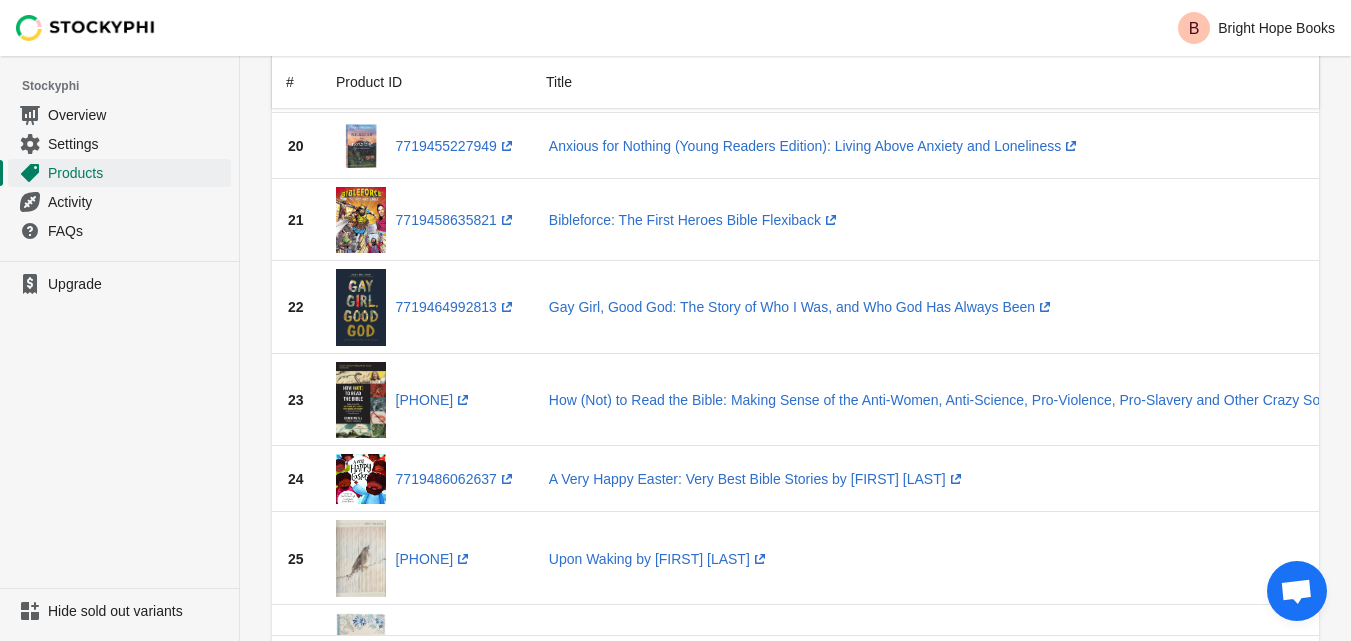 scroll, scrollTop: 0, scrollLeft: 0, axis: both 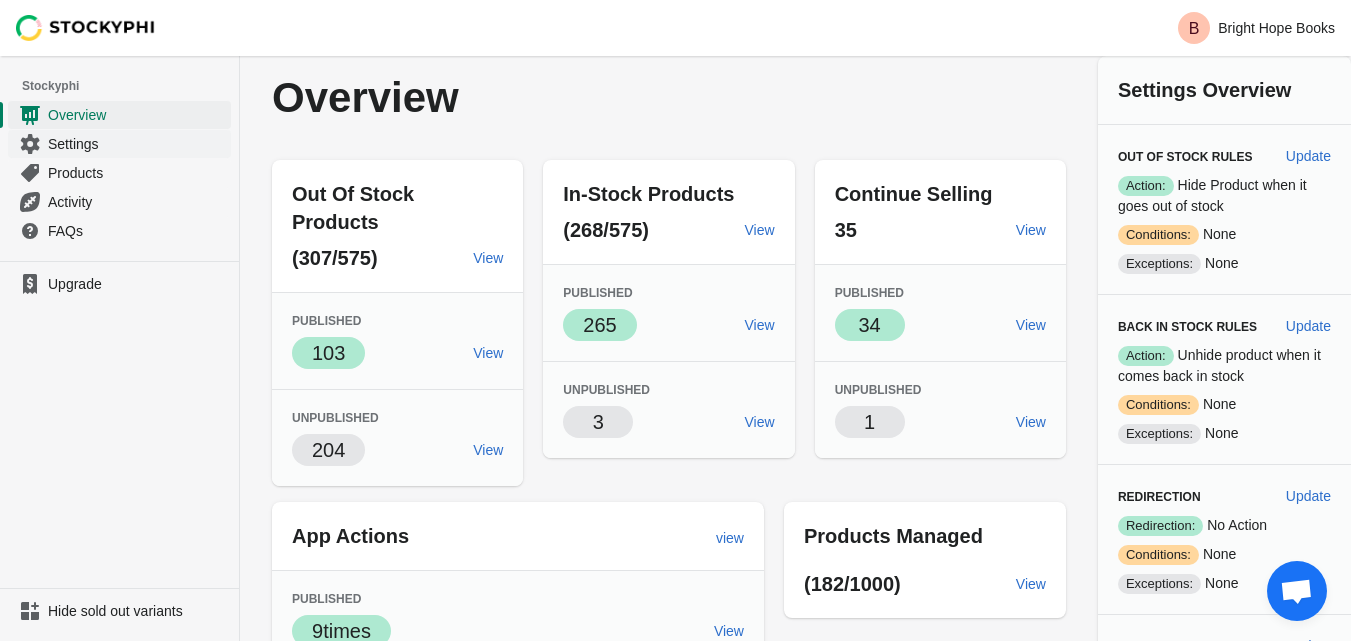 click on "Settings" at bounding box center [137, 144] 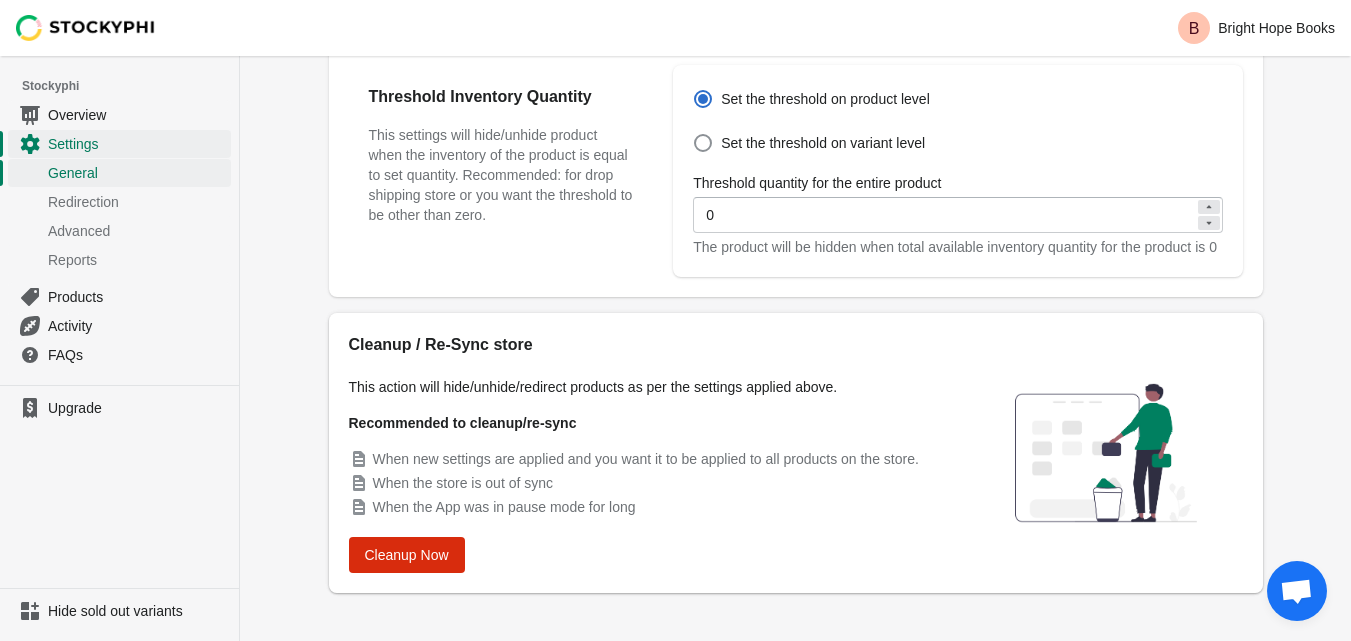 scroll, scrollTop: 819, scrollLeft: 0, axis: vertical 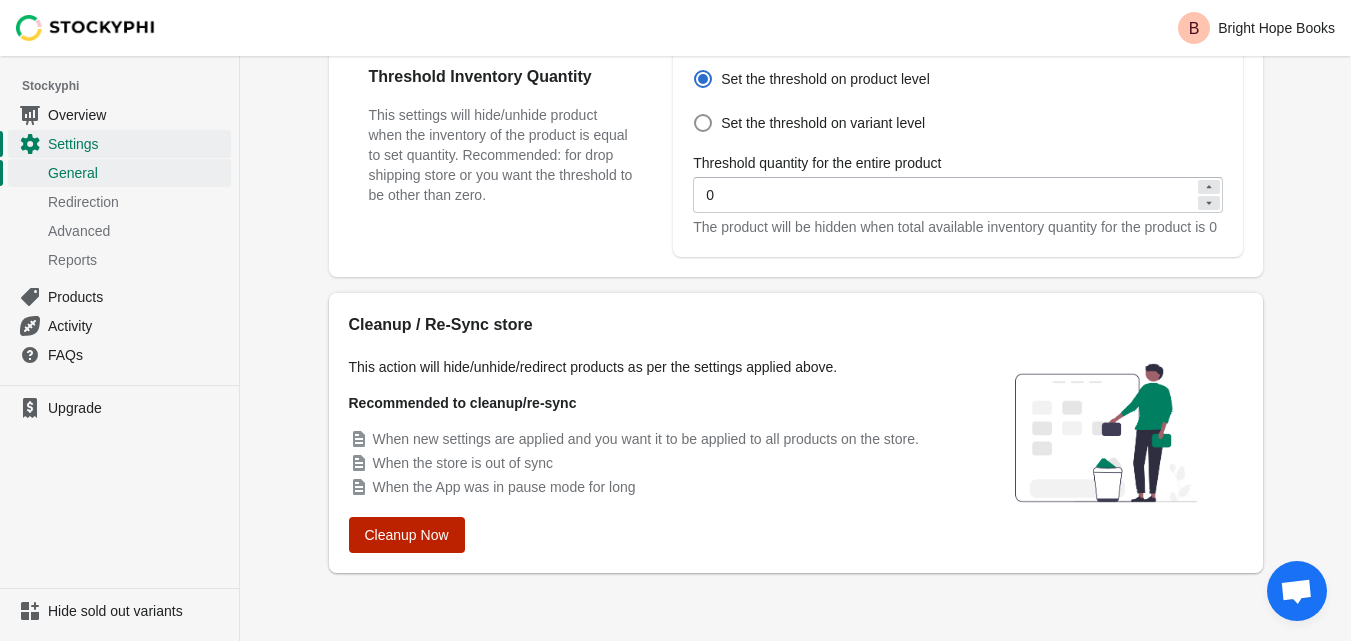 click on "Cleanup Now" at bounding box center (407, 535) 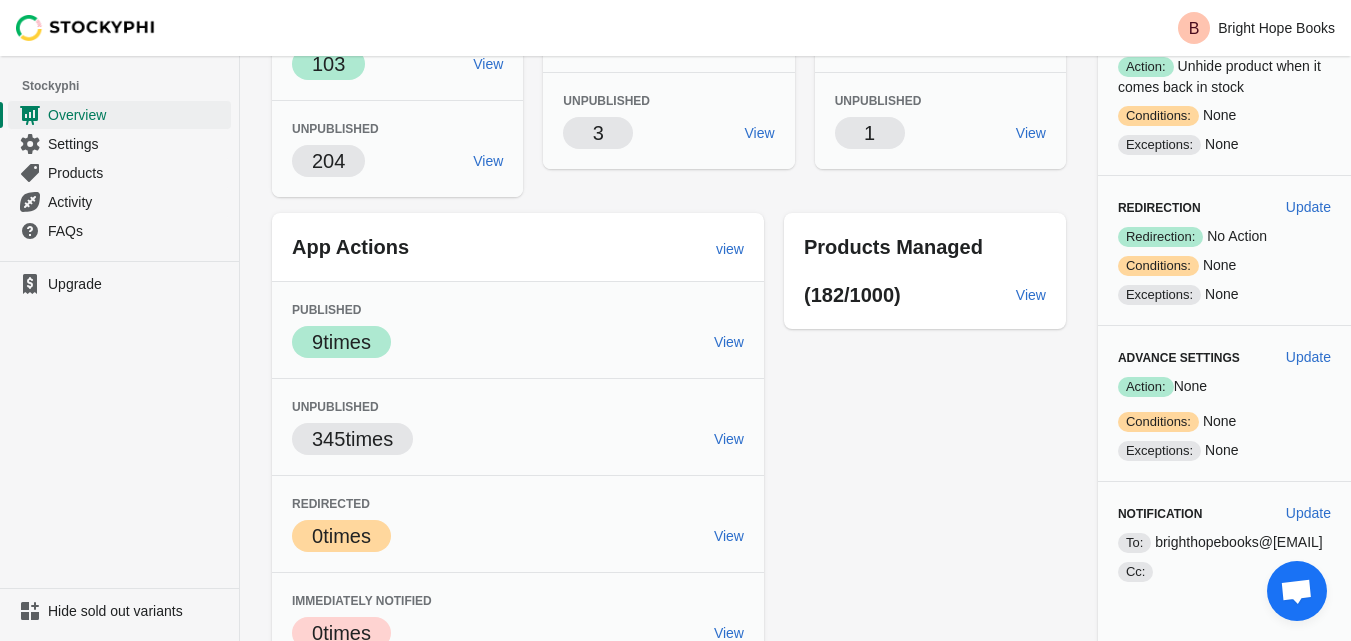 scroll, scrollTop: 0, scrollLeft: 0, axis: both 